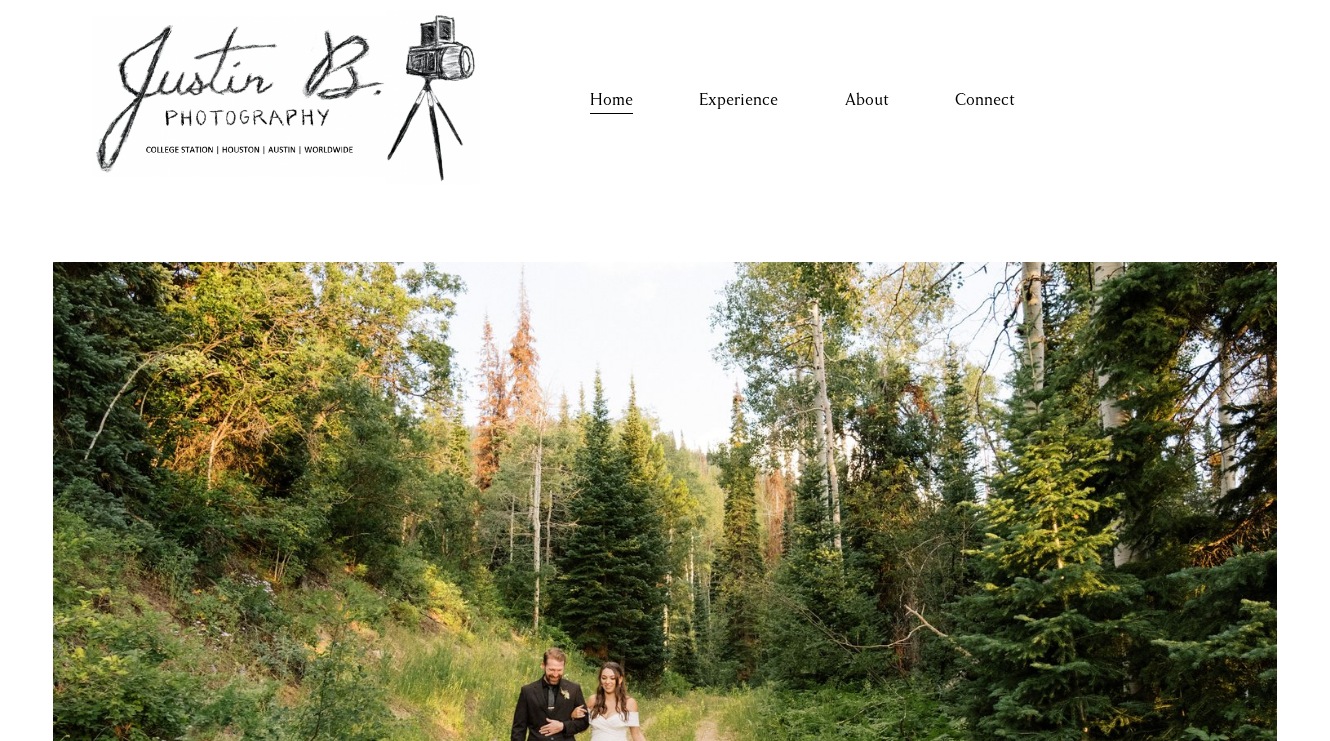 scroll, scrollTop: 0, scrollLeft: 0, axis: both 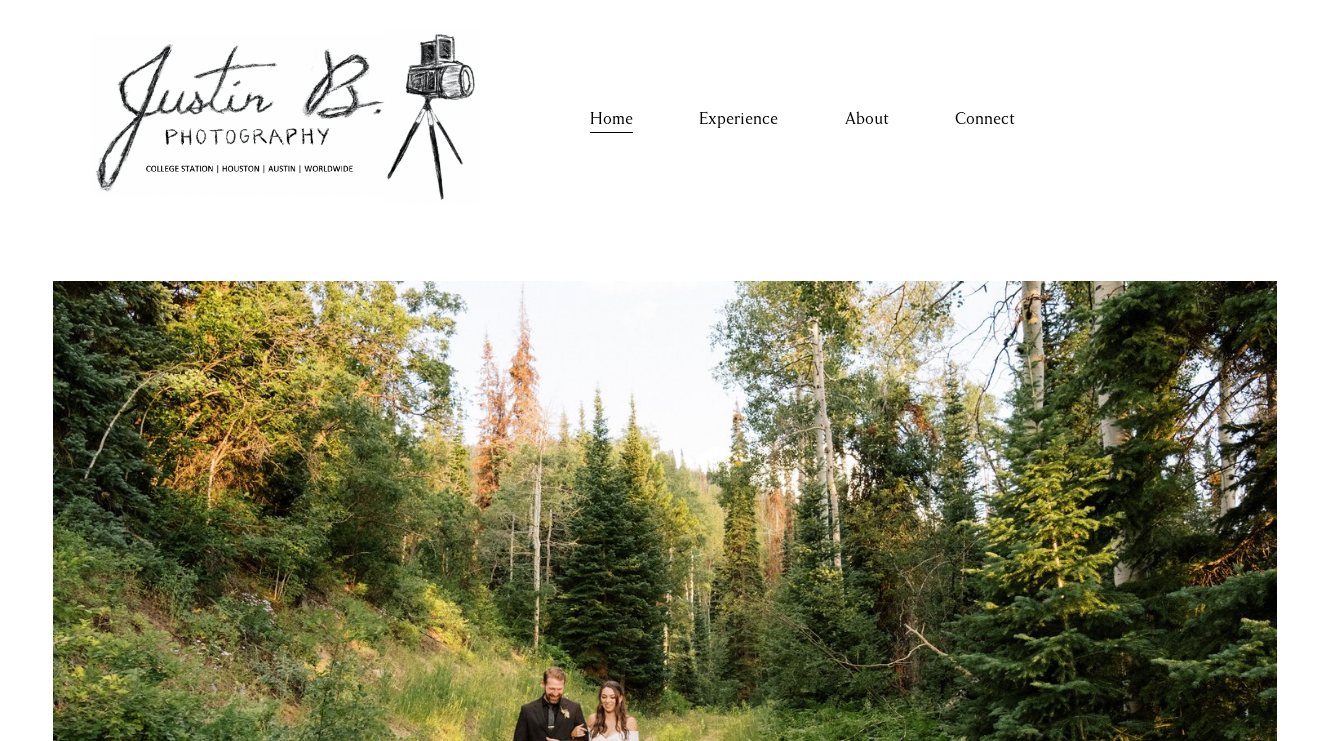 click on "Home
Experience
About
Connect" at bounding box center (803, 119) 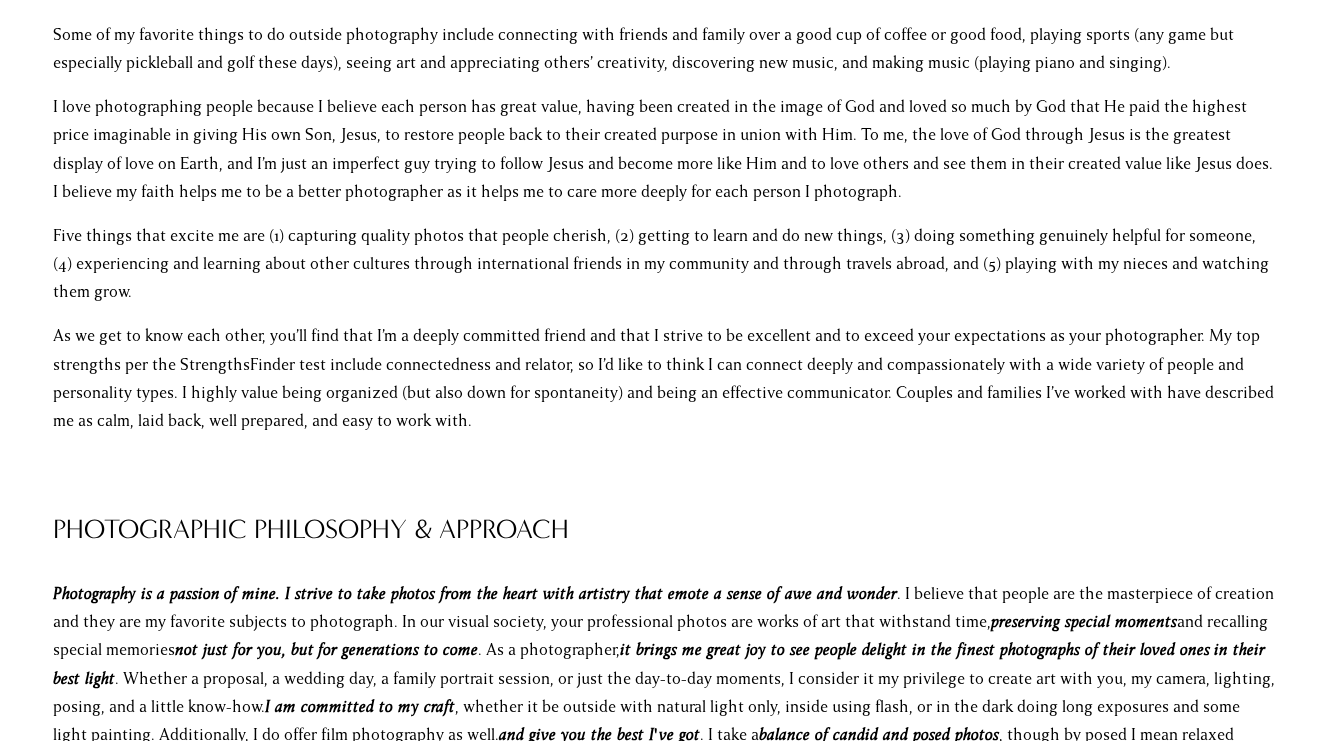 scroll, scrollTop: 0, scrollLeft: 0, axis: both 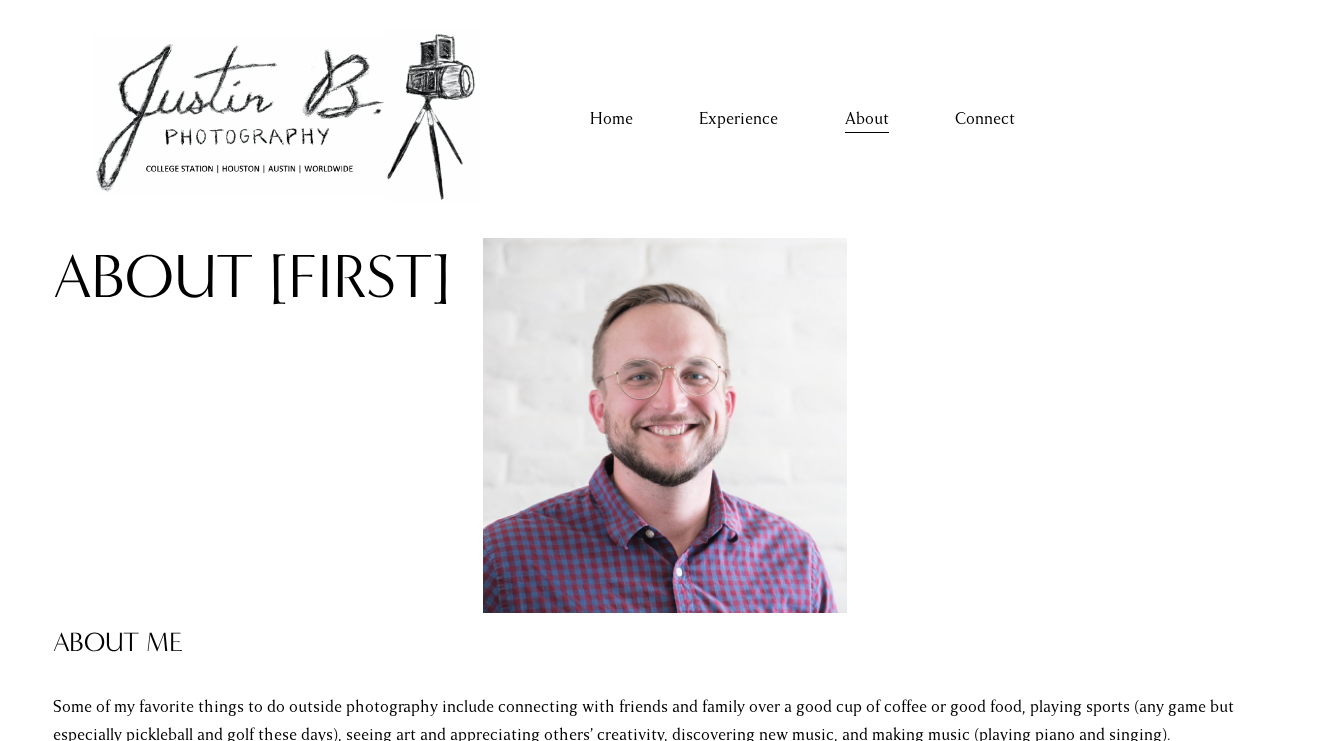 click on "Home
Experience
About
Connect" at bounding box center (665, 118) 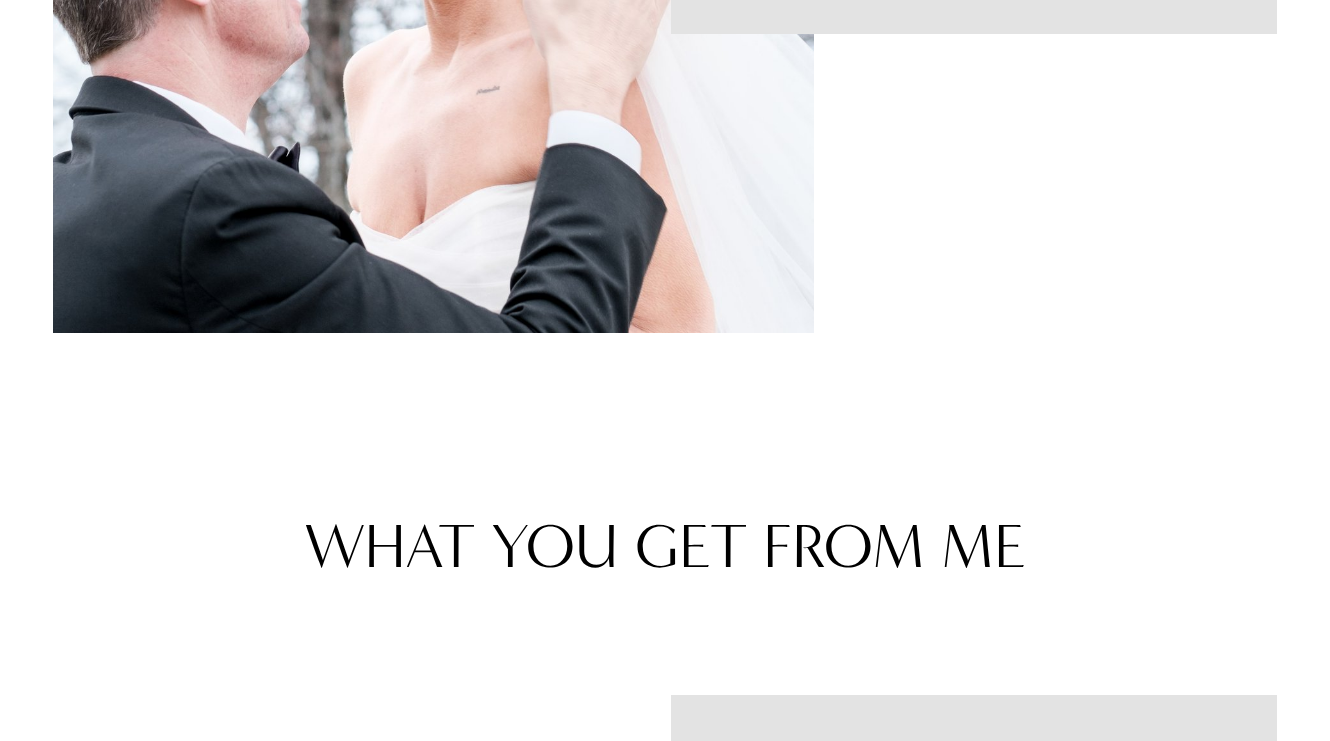 scroll, scrollTop: 0, scrollLeft: 0, axis: both 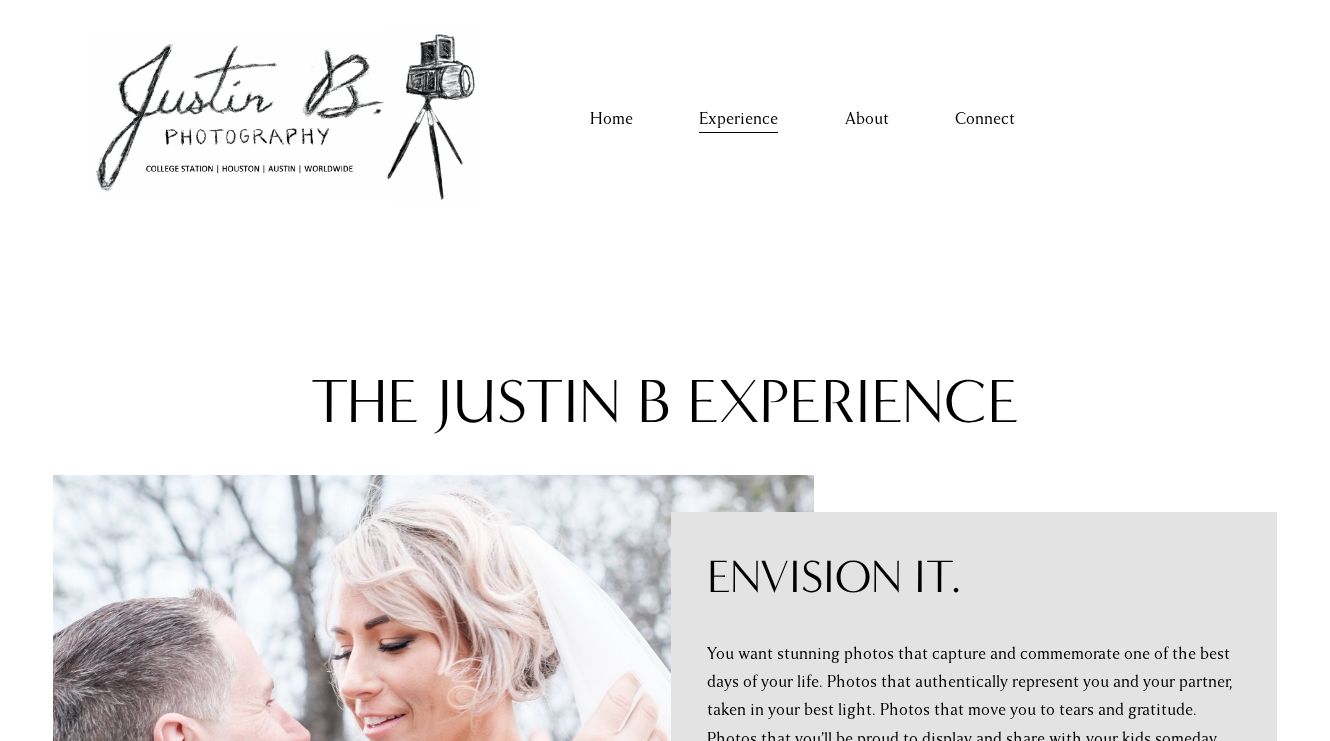 click on "About" at bounding box center (867, 119) 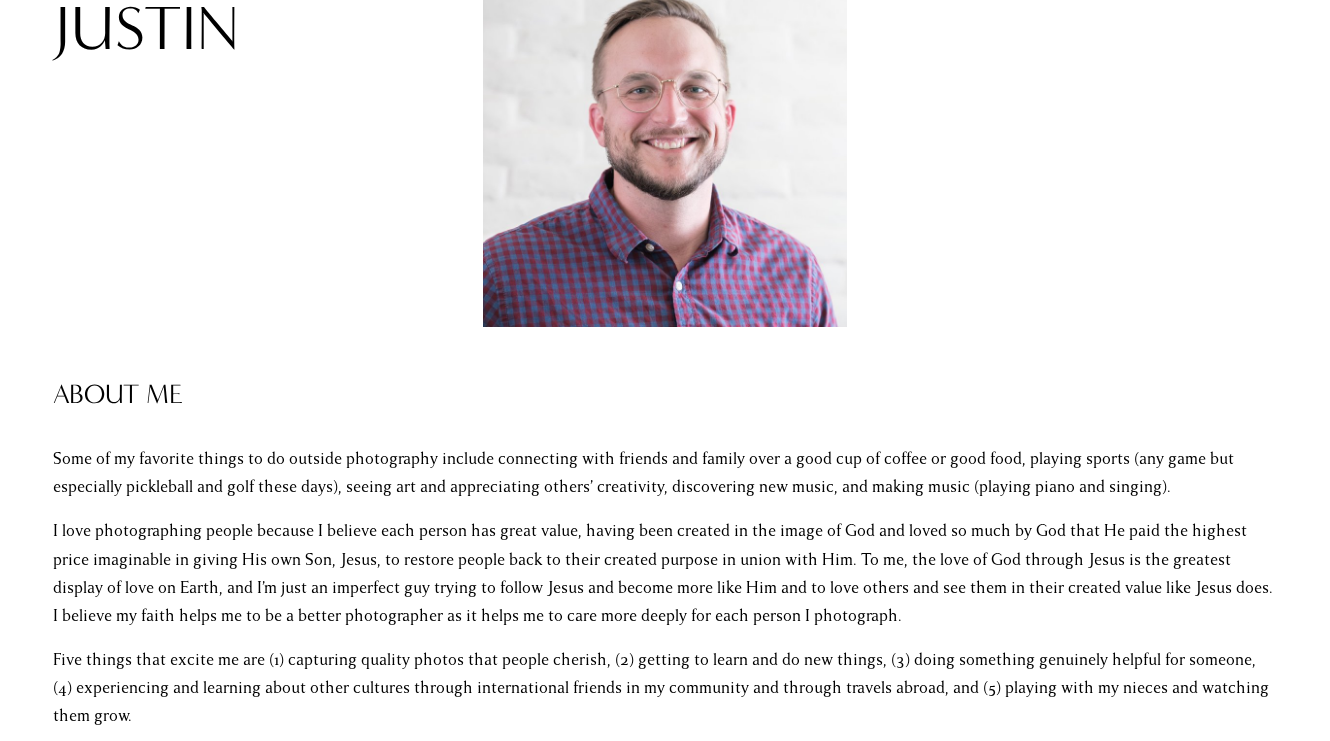 scroll, scrollTop: 0, scrollLeft: 0, axis: both 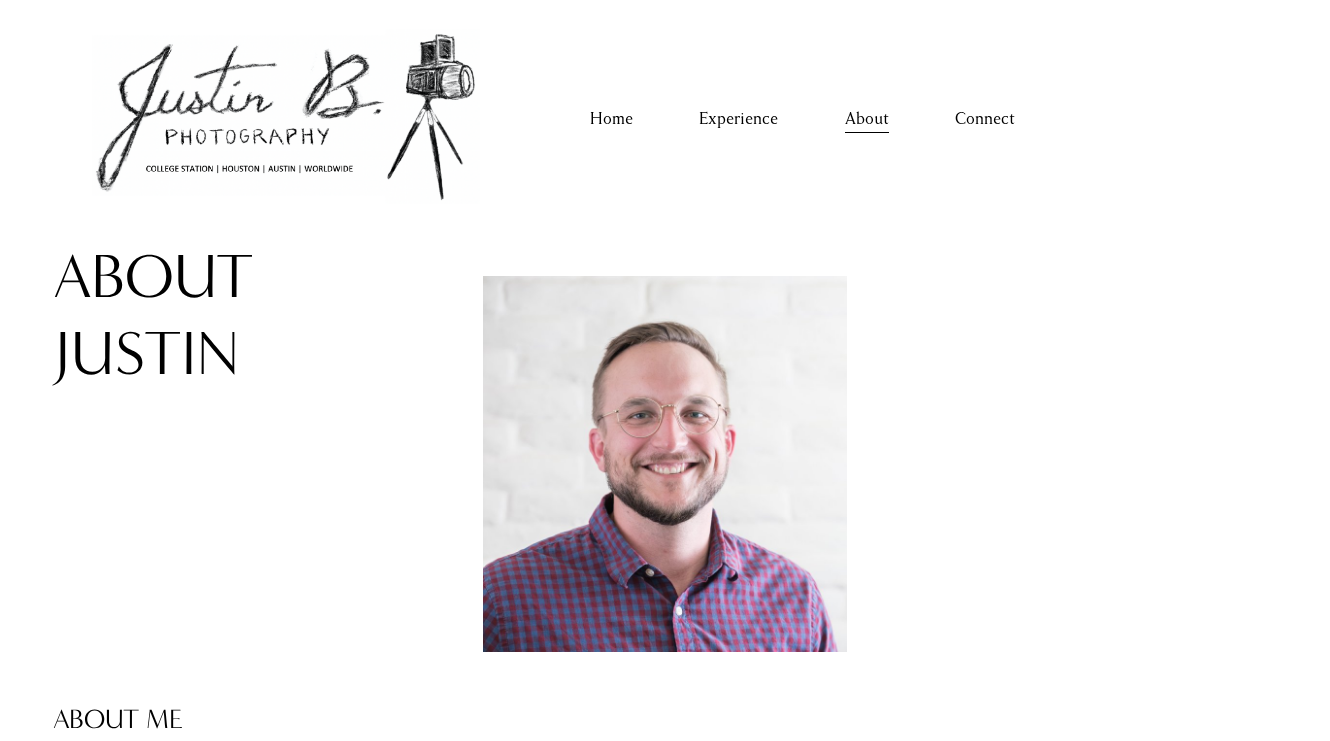 click on "Connect" at bounding box center [985, 119] 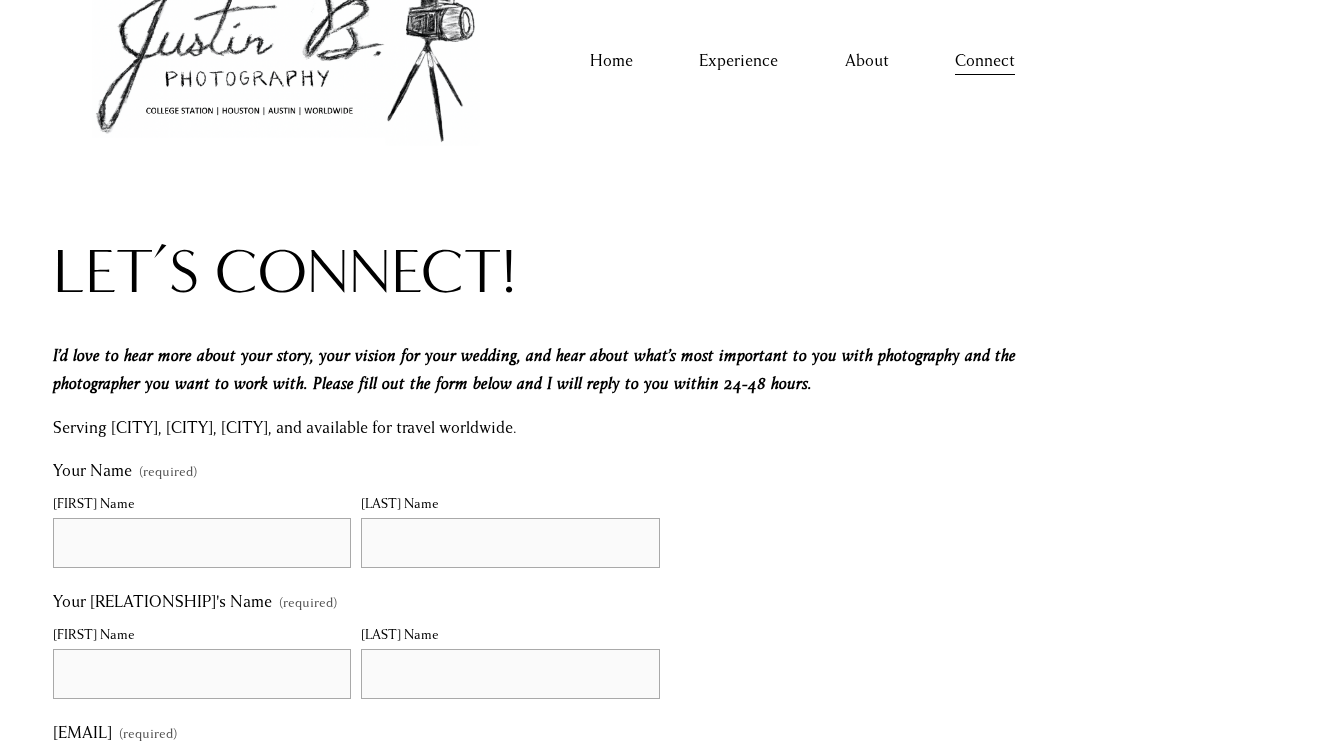 scroll, scrollTop: 0, scrollLeft: 0, axis: both 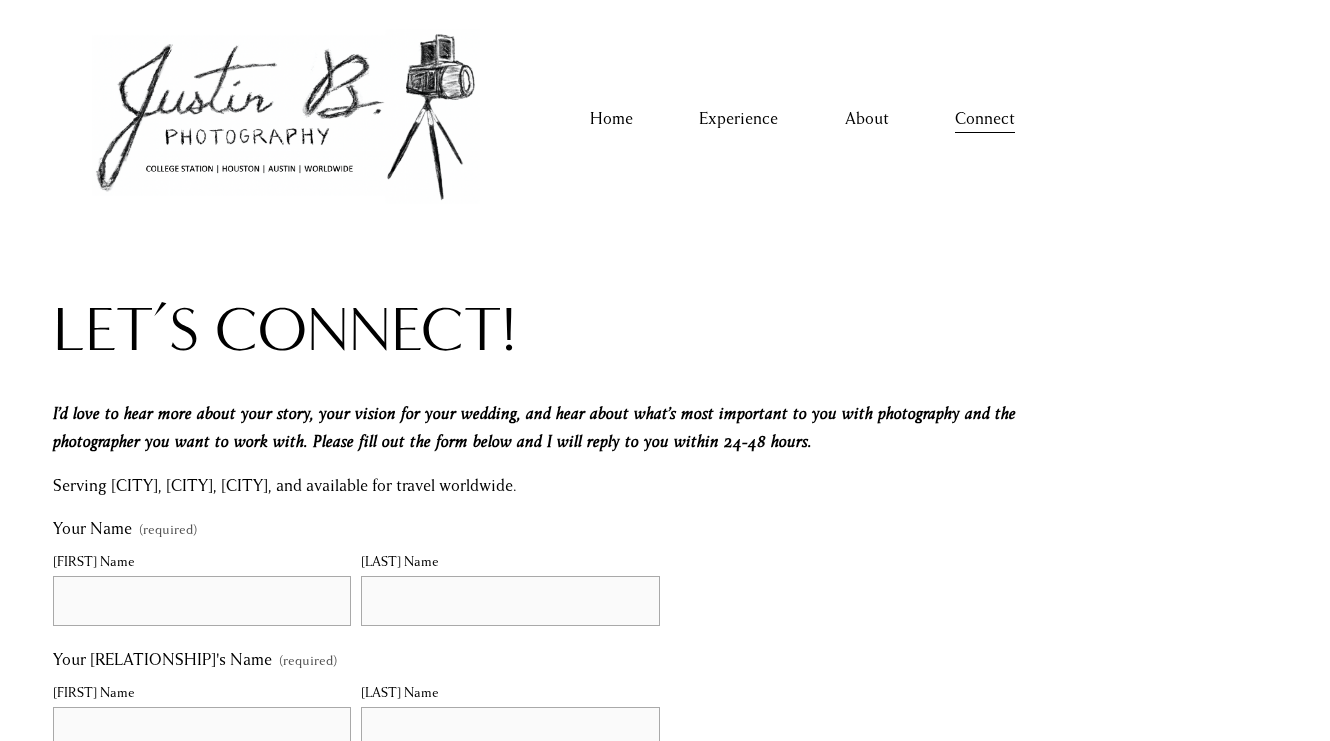 click on "Home" at bounding box center [611, 119] 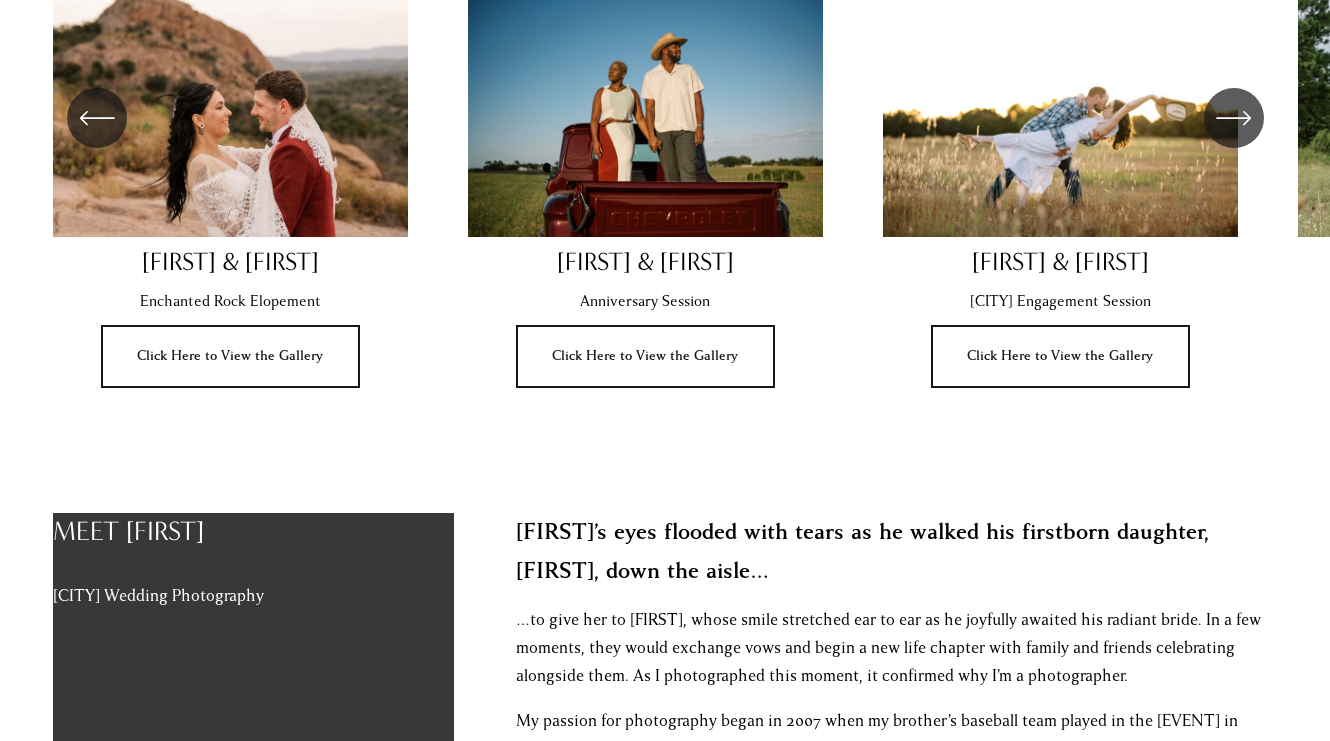 scroll, scrollTop: 1418, scrollLeft: 0, axis: vertical 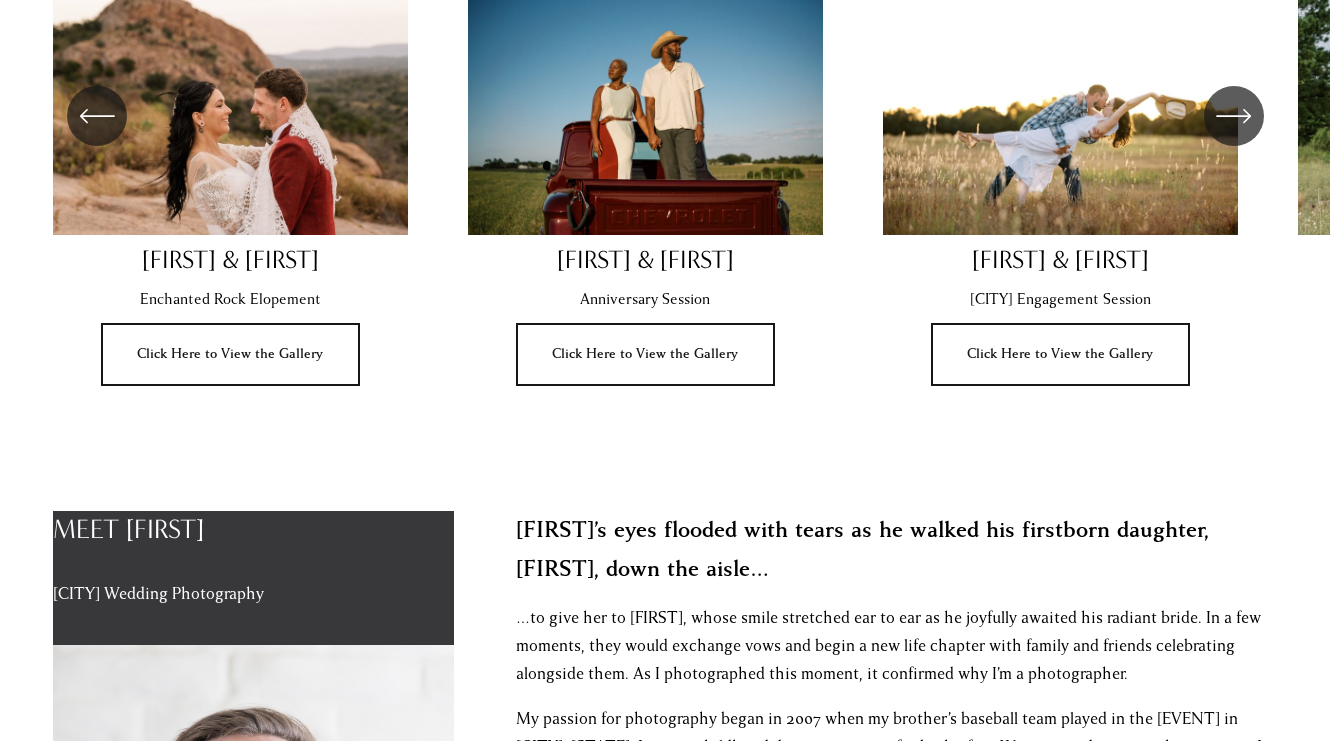 click at bounding box center (1234, 116) 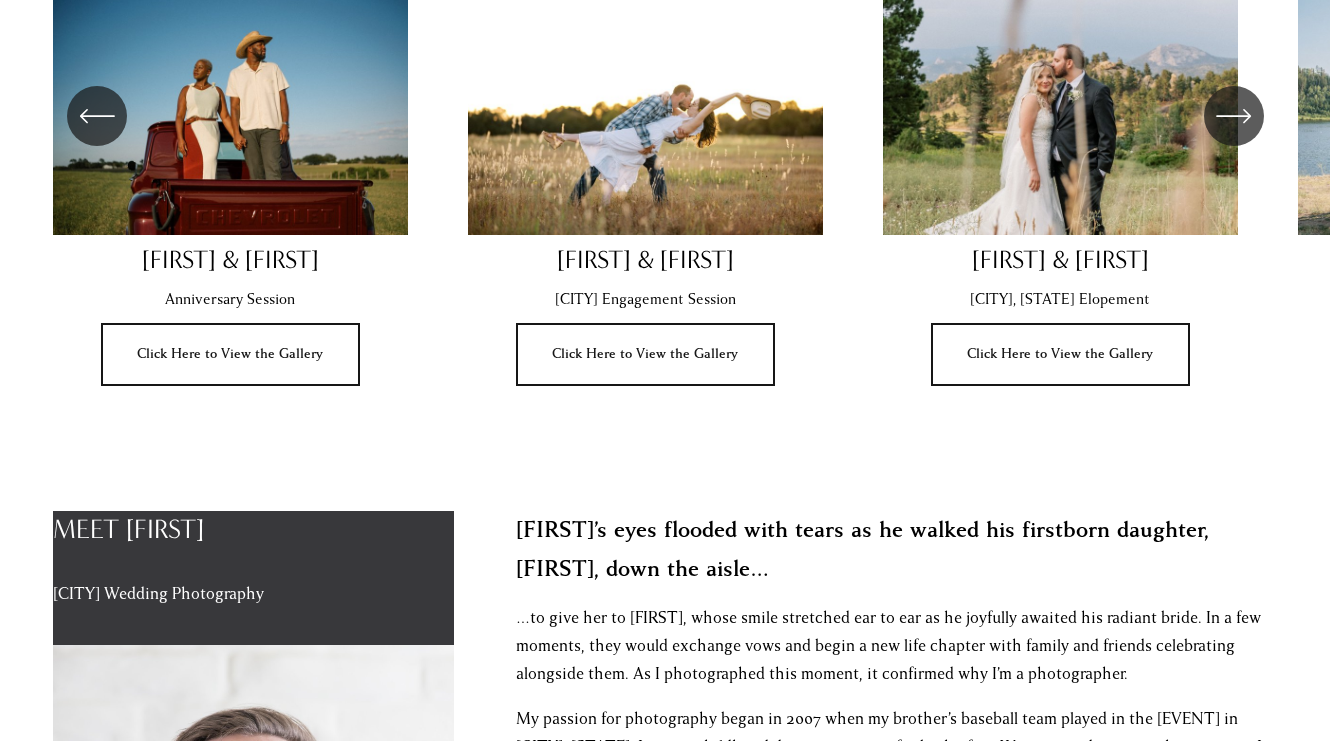 click 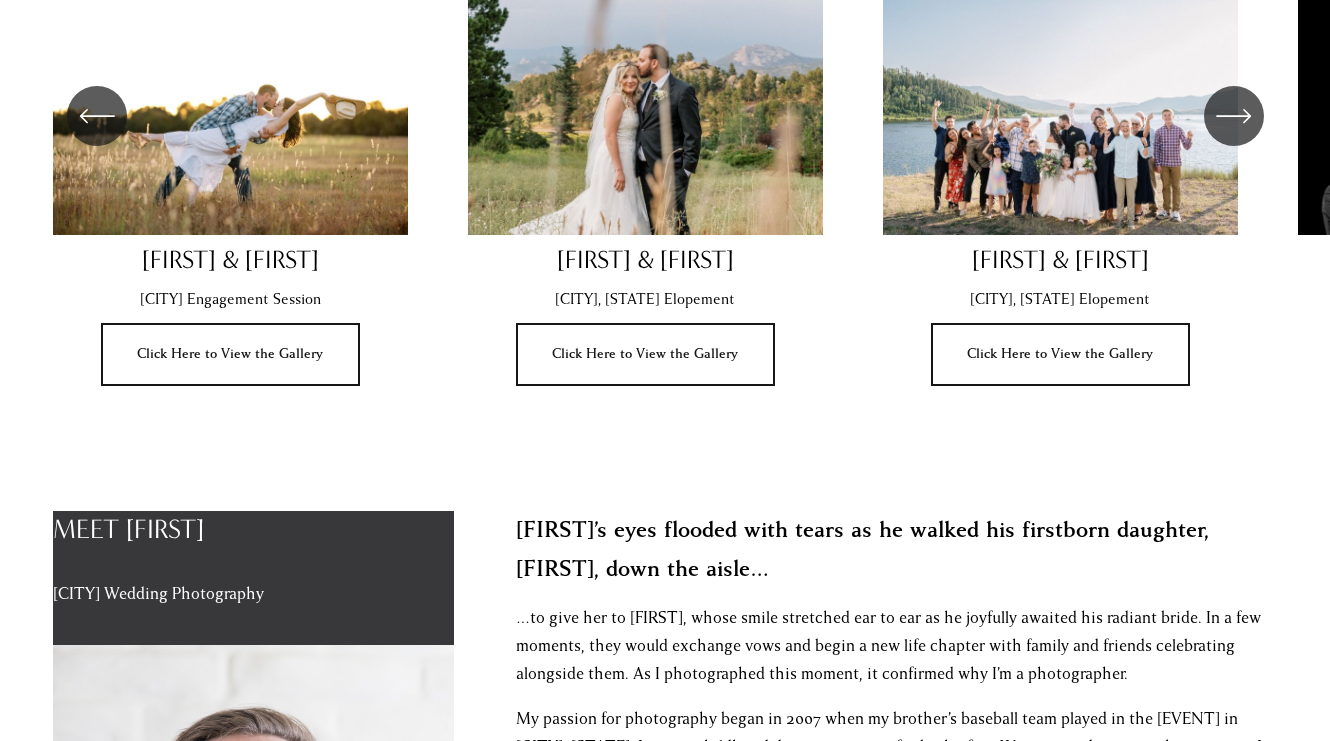 click 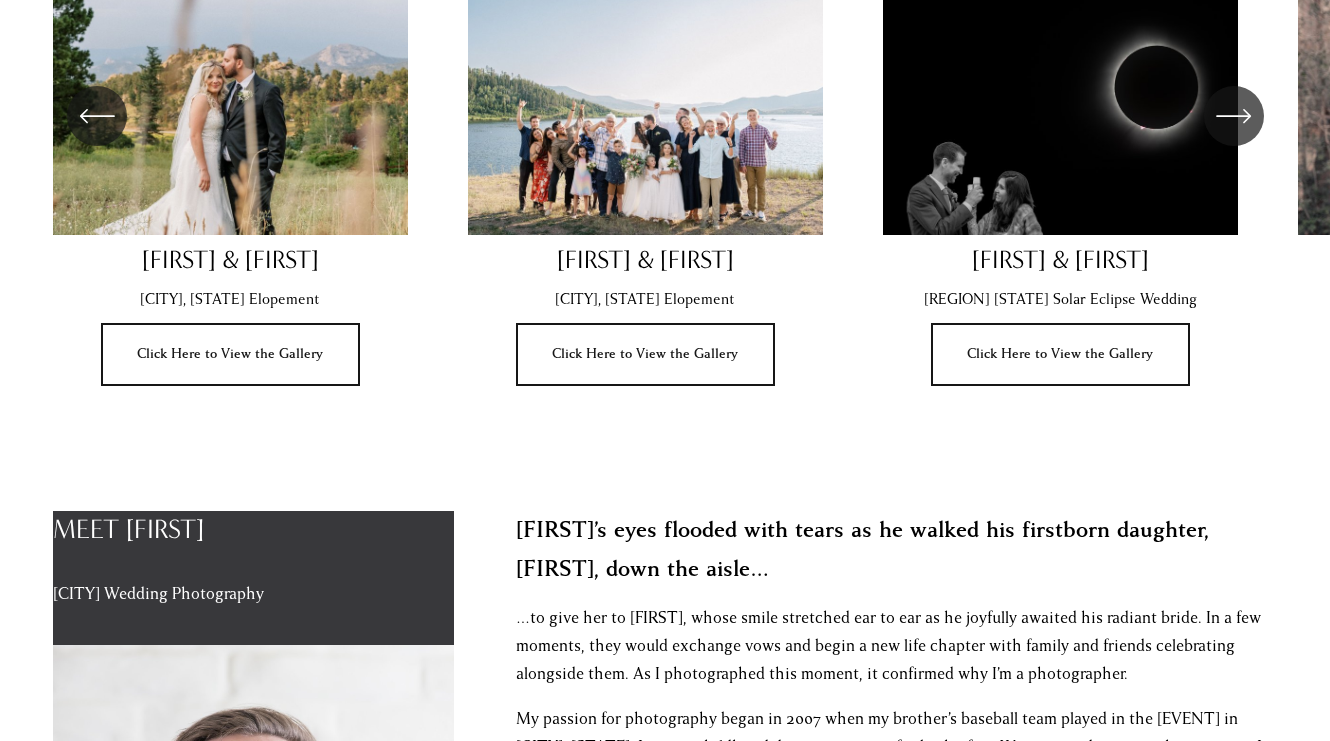 click 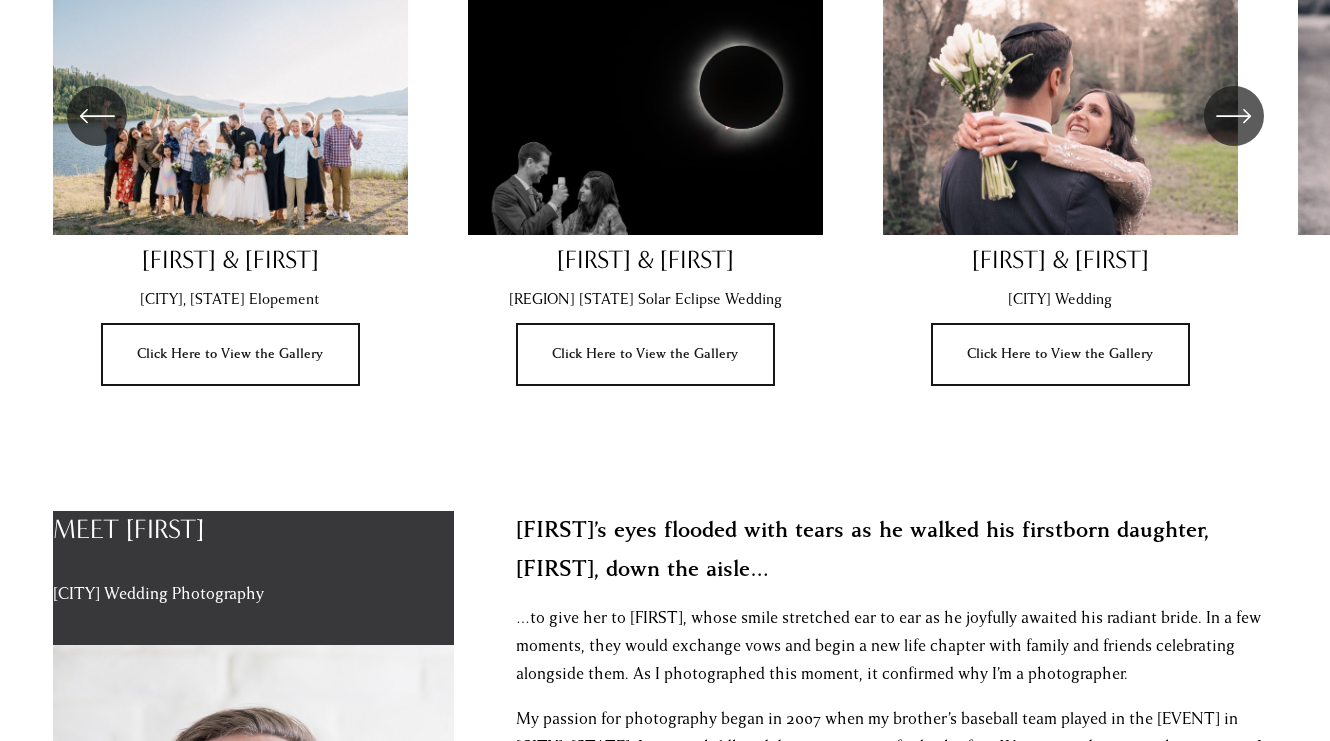 click 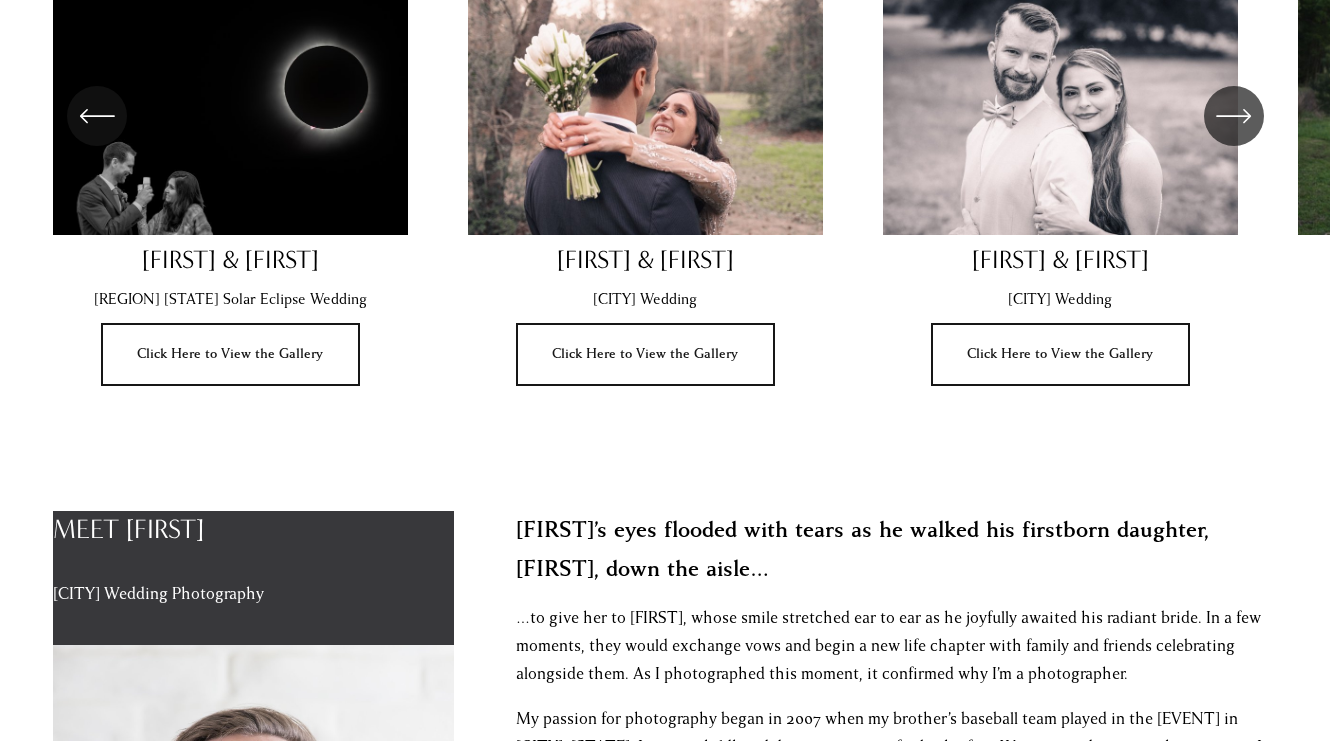click 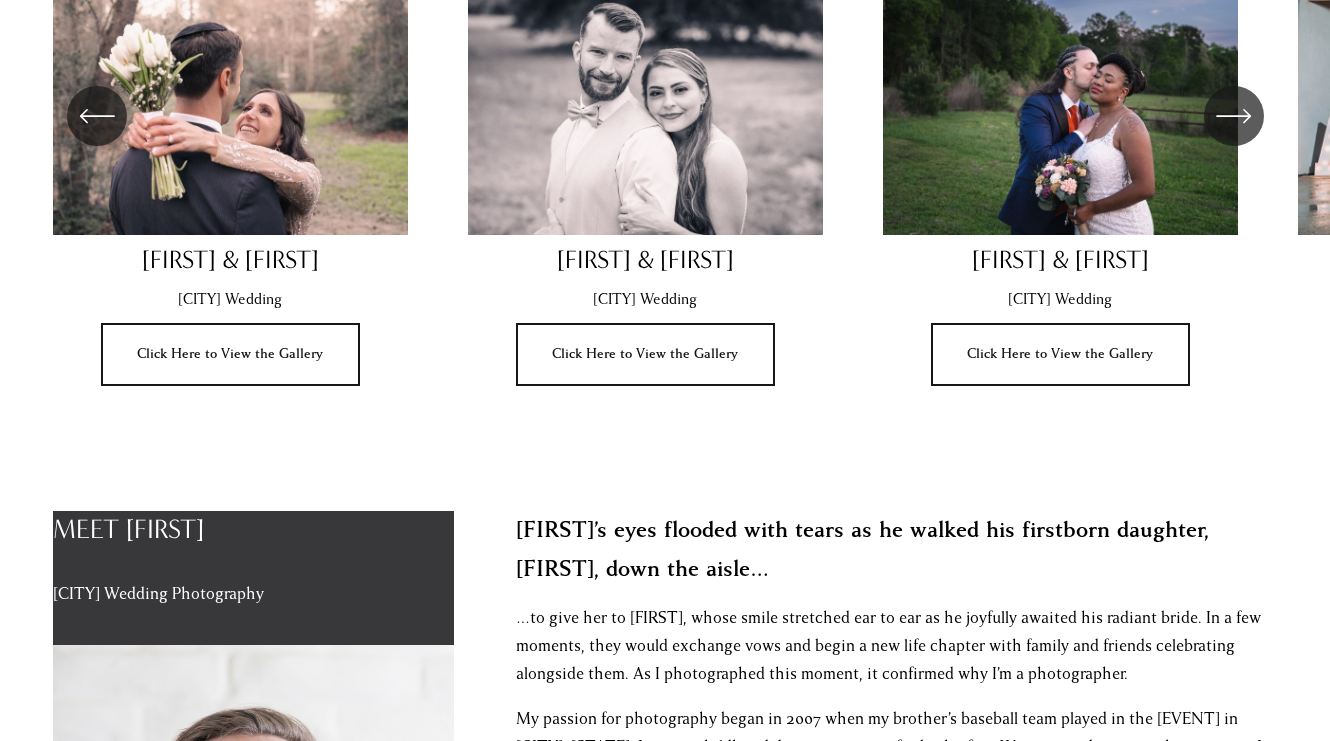 click 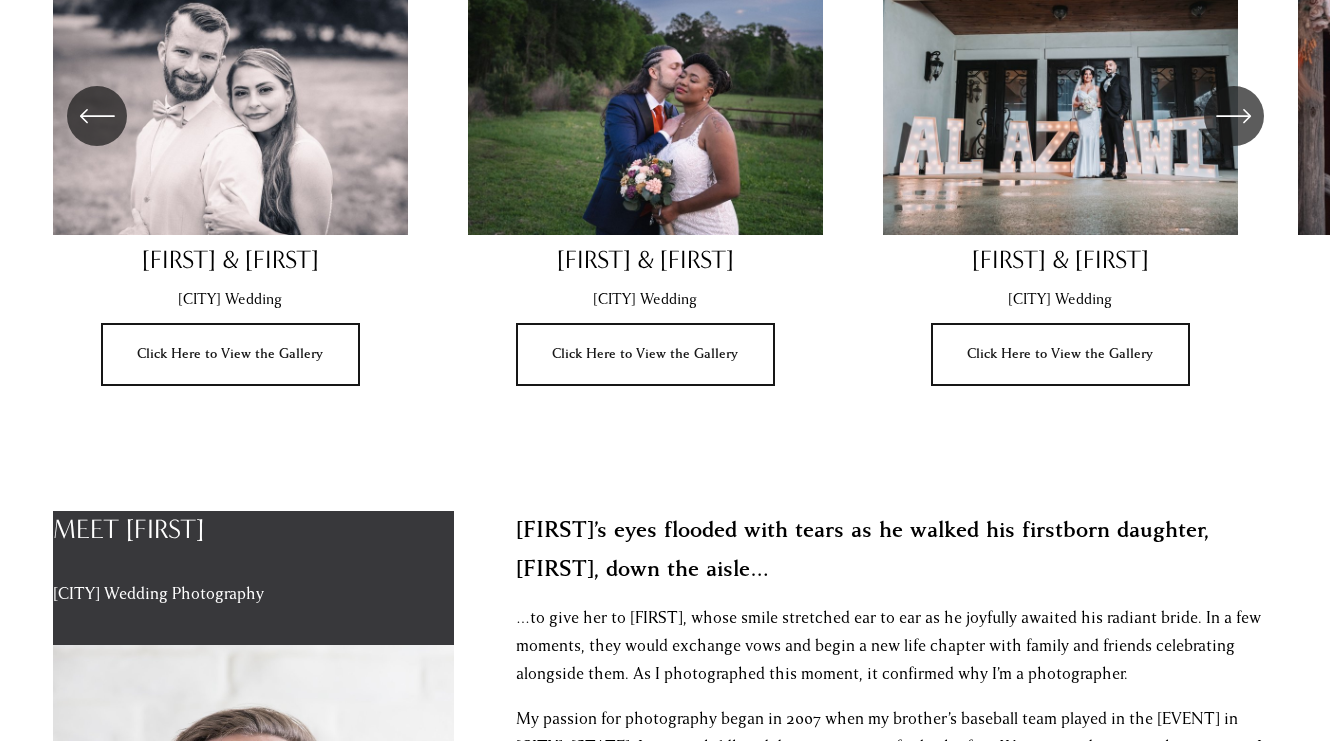click 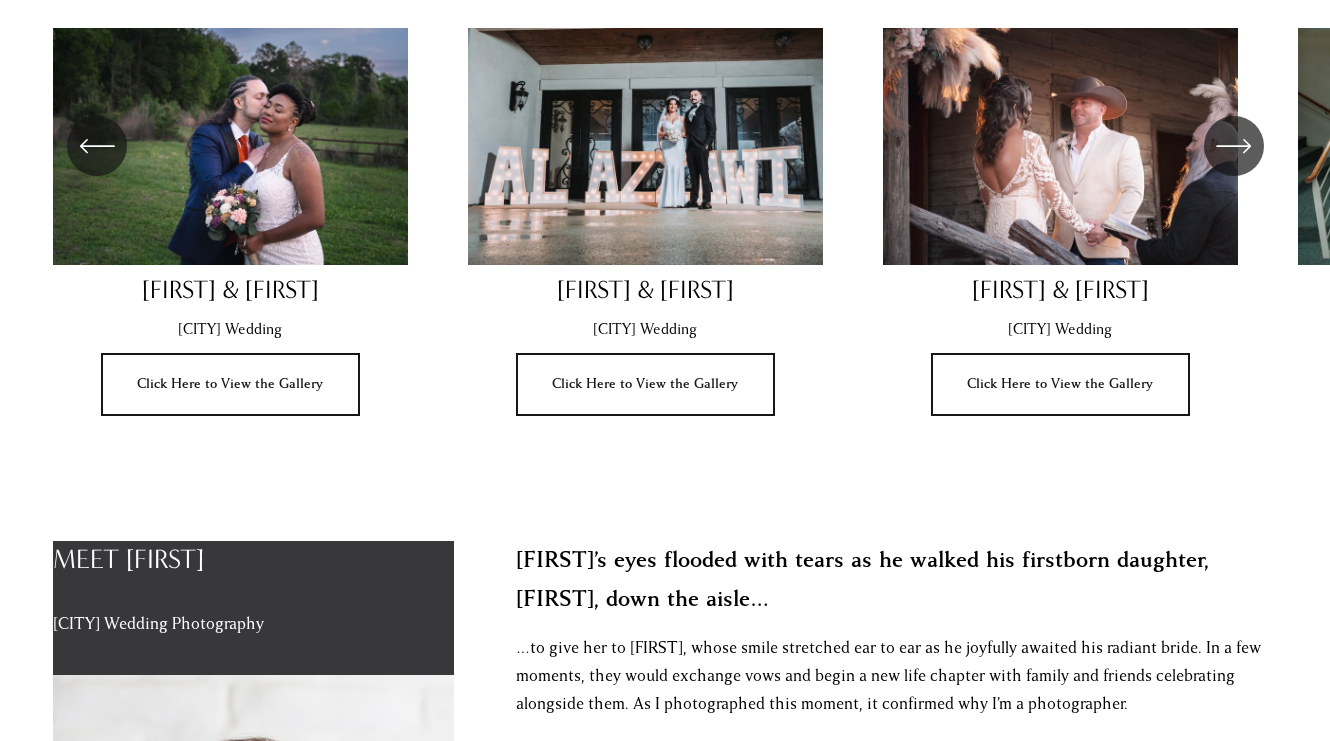 scroll, scrollTop: 1173, scrollLeft: 0, axis: vertical 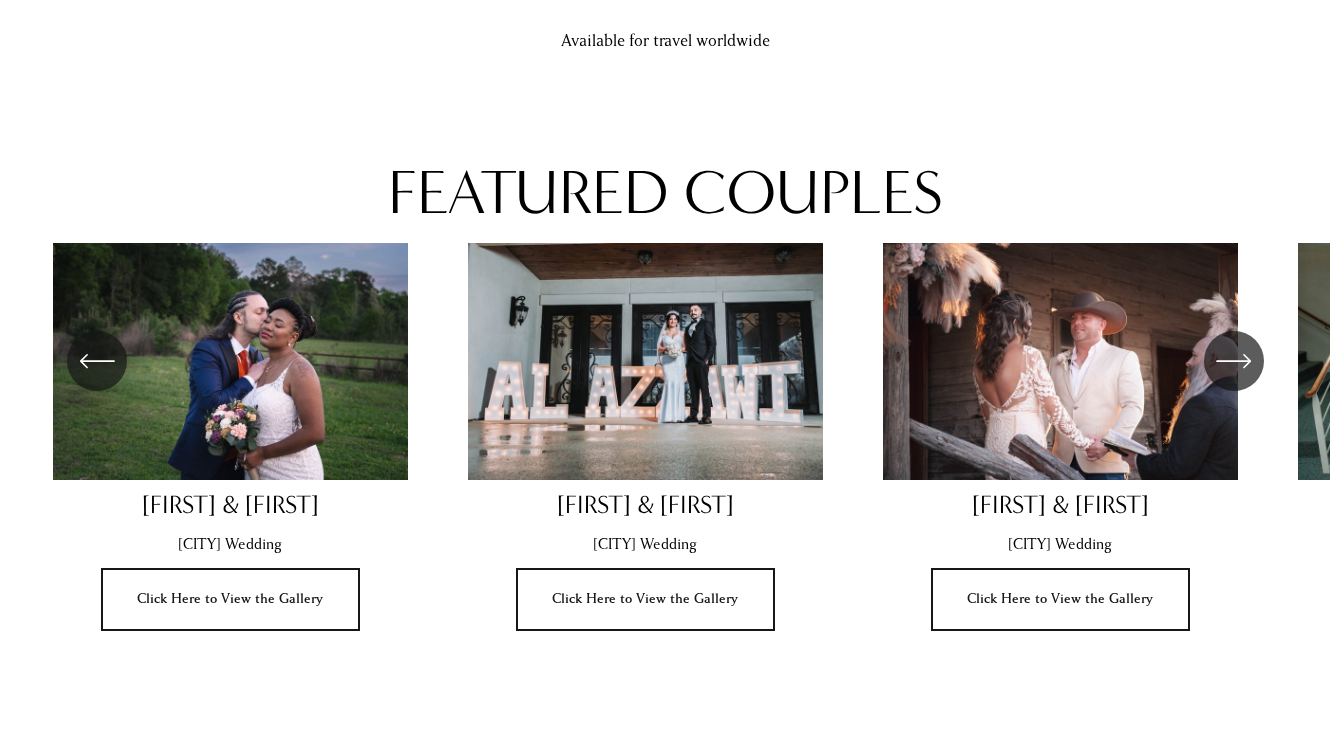 click 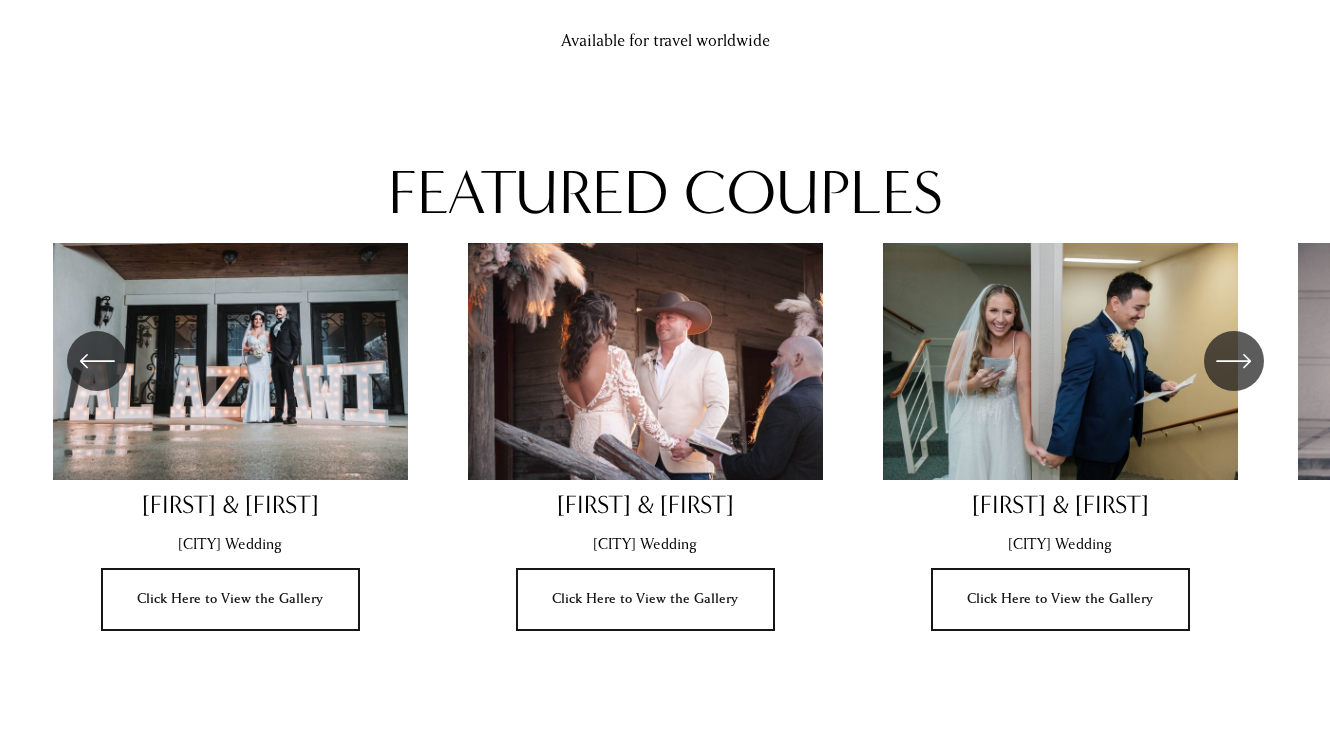 click 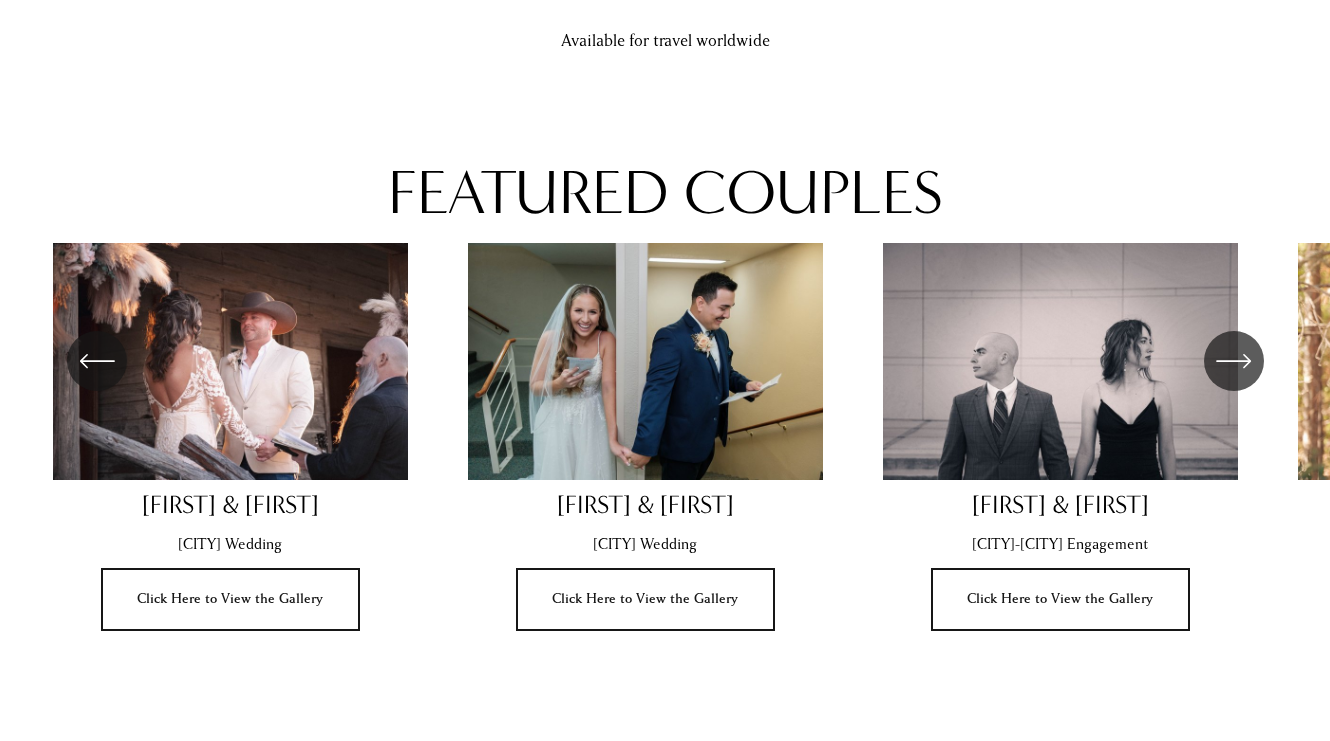 click 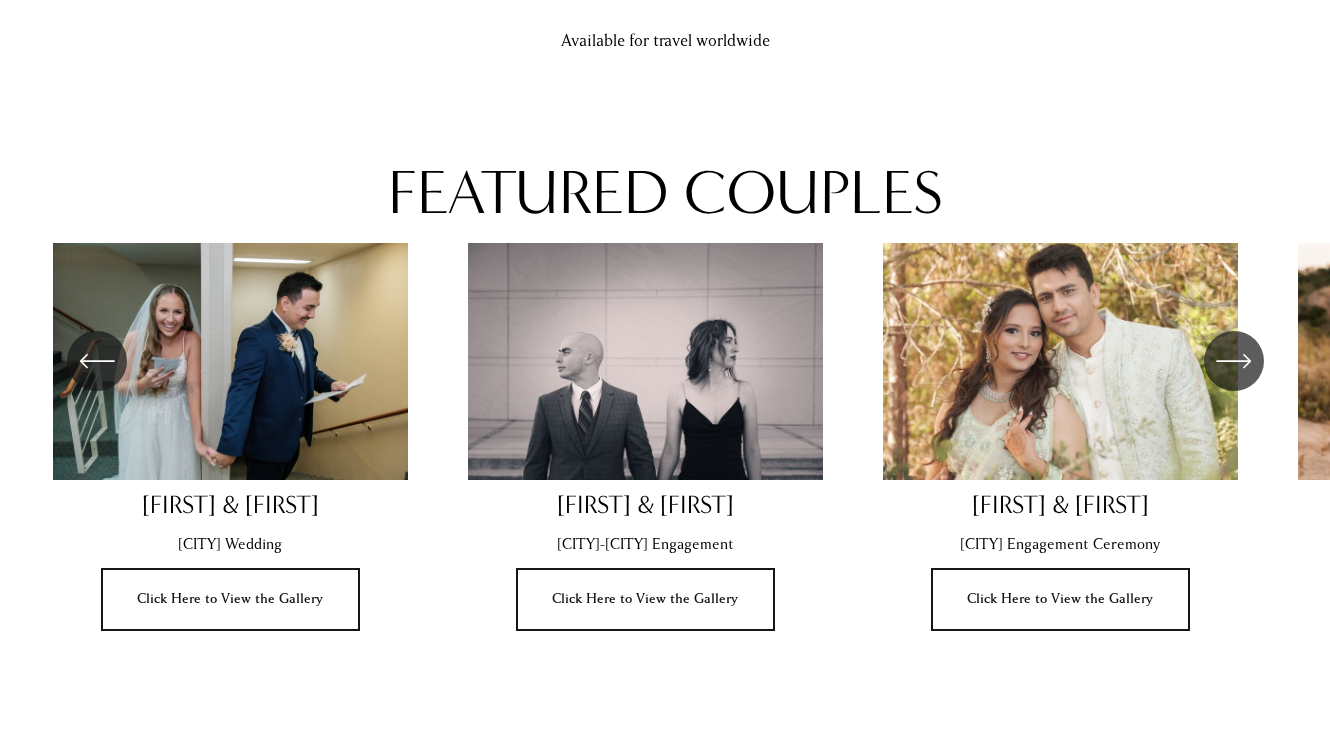 click 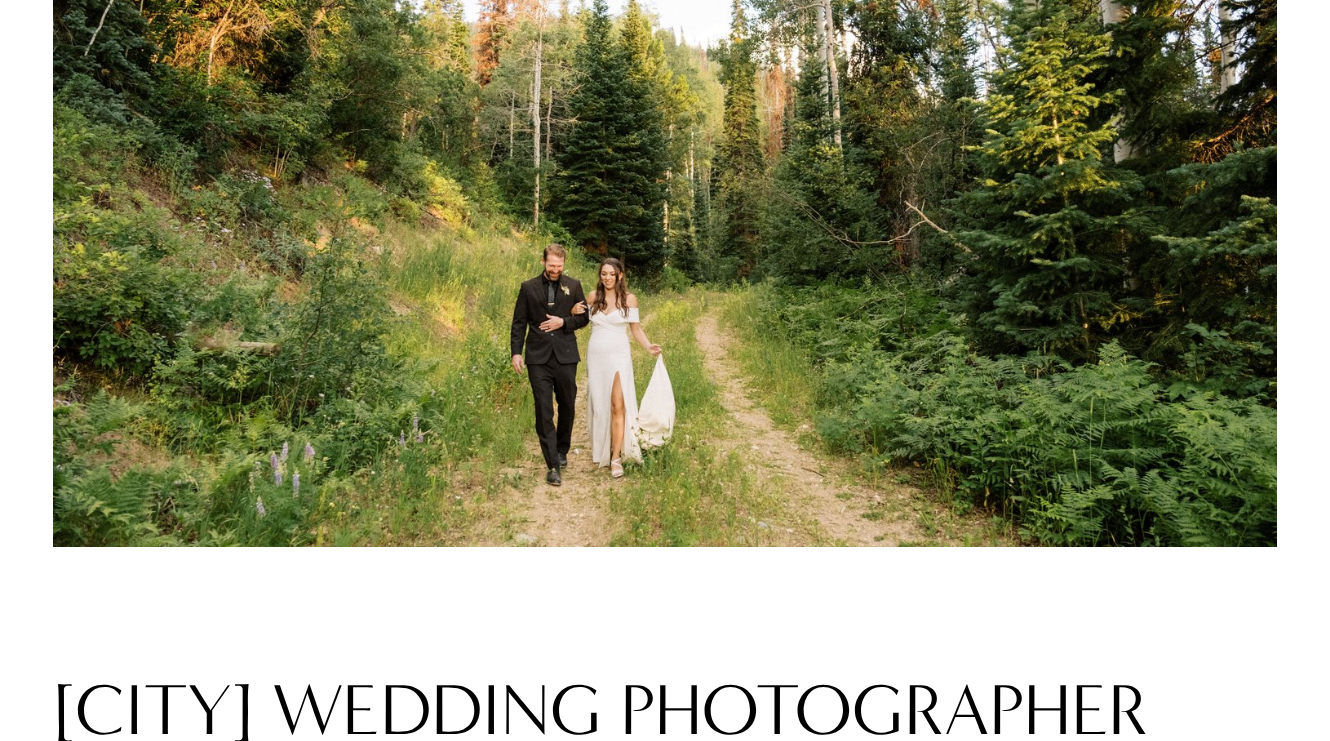 scroll, scrollTop: 0, scrollLeft: 0, axis: both 